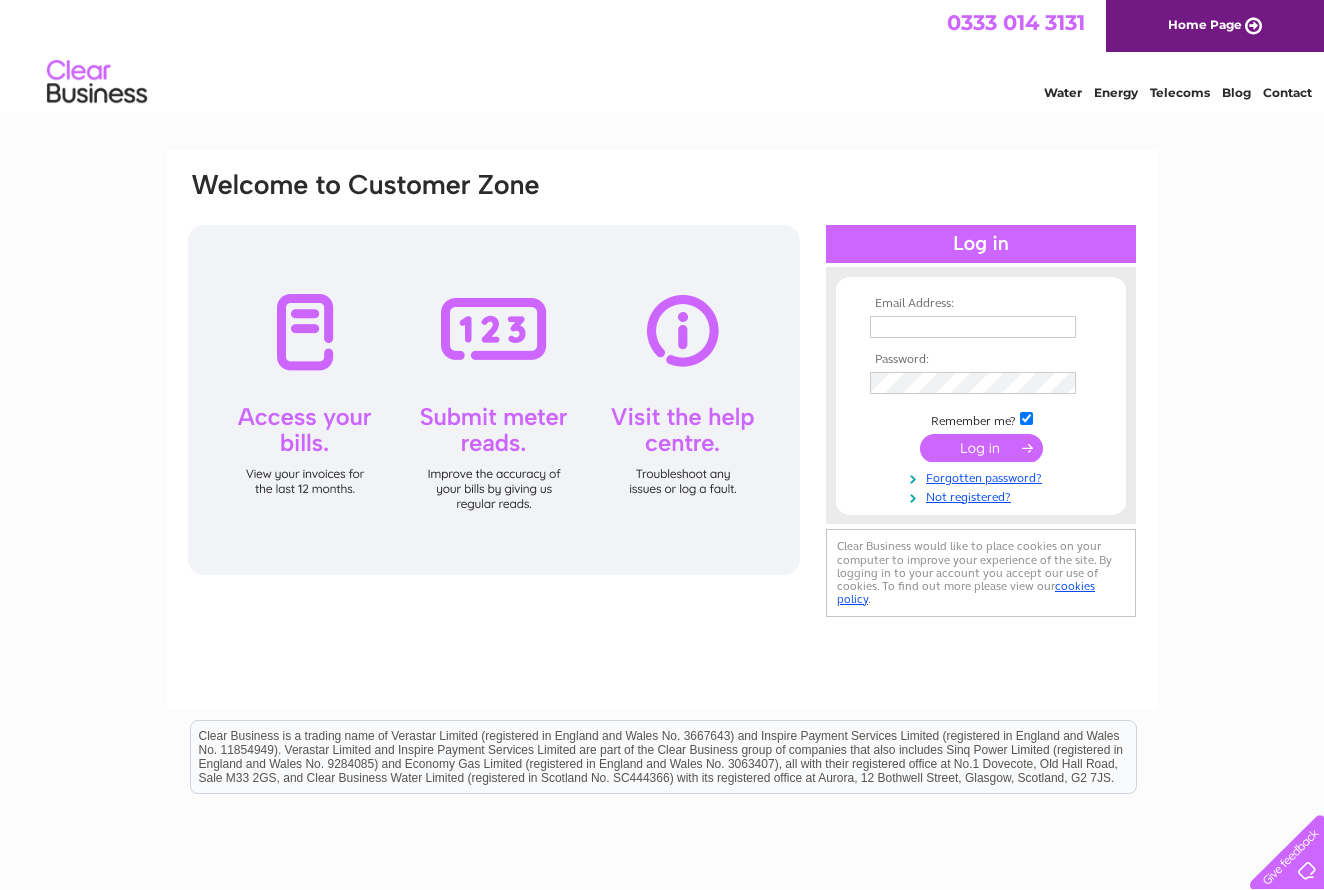 scroll, scrollTop: 0, scrollLeft: 0, axis: both 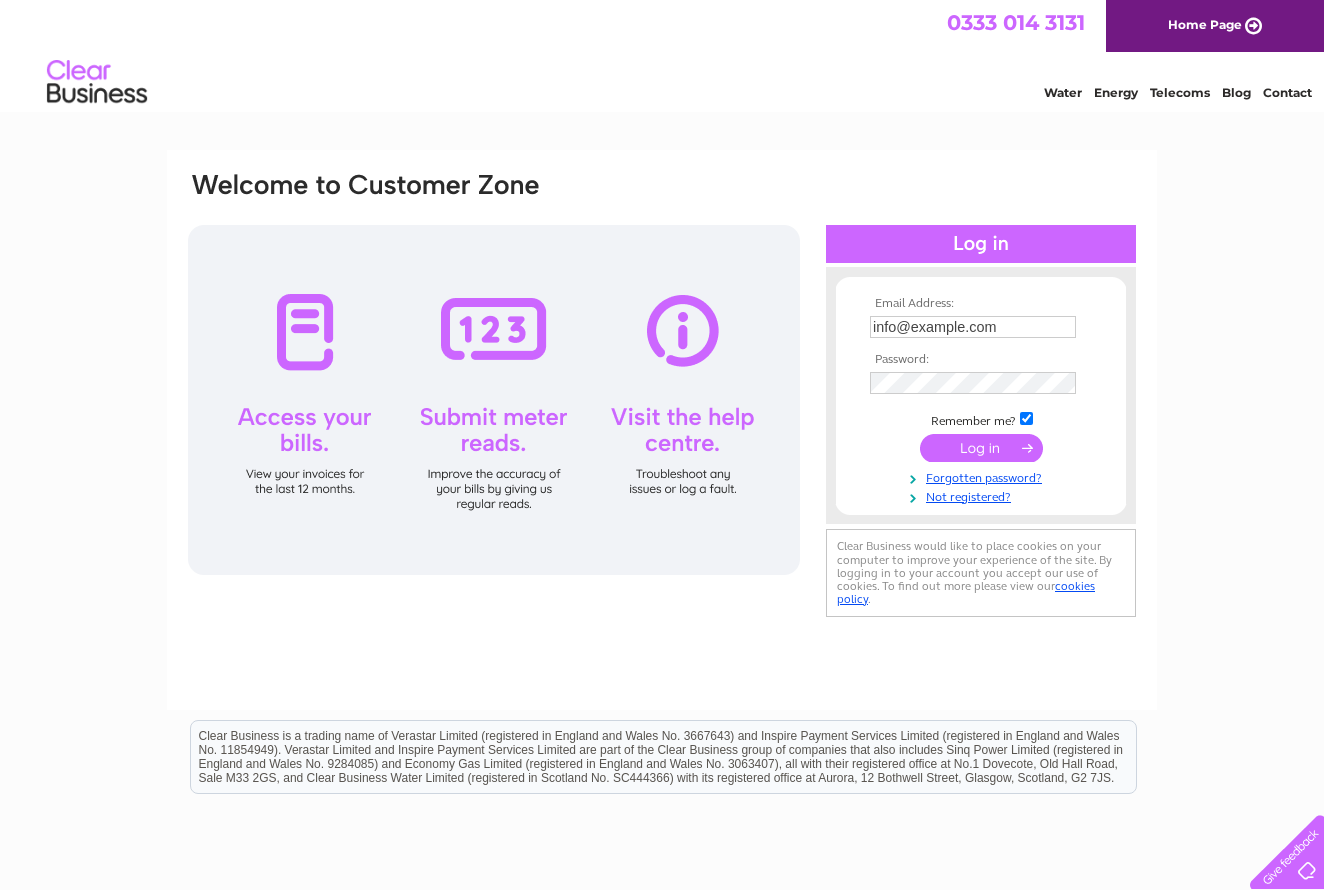 click at bounding box center (981, 448) 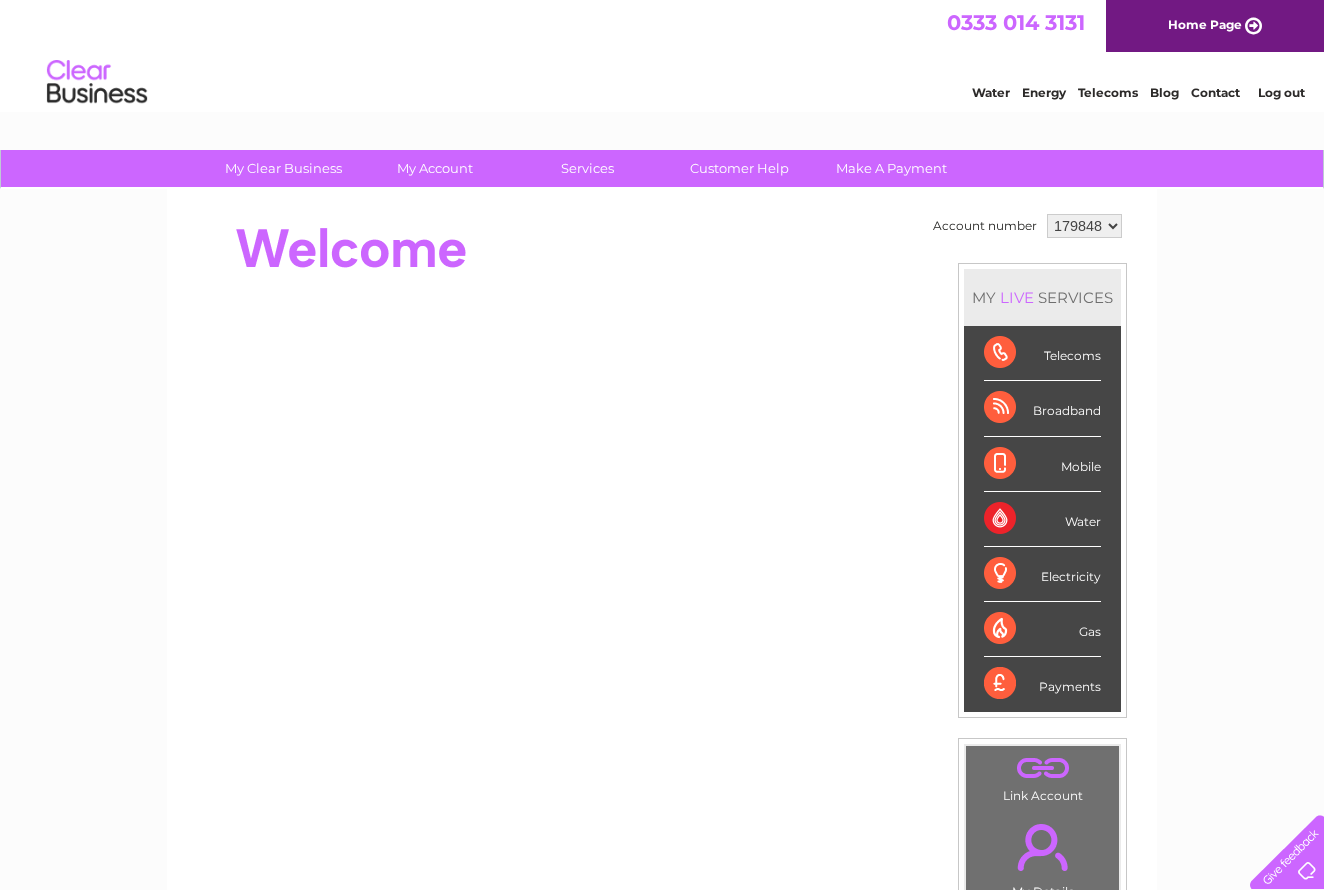 scroll, scrollTop: 0, scrollLeft: 0, axis: both 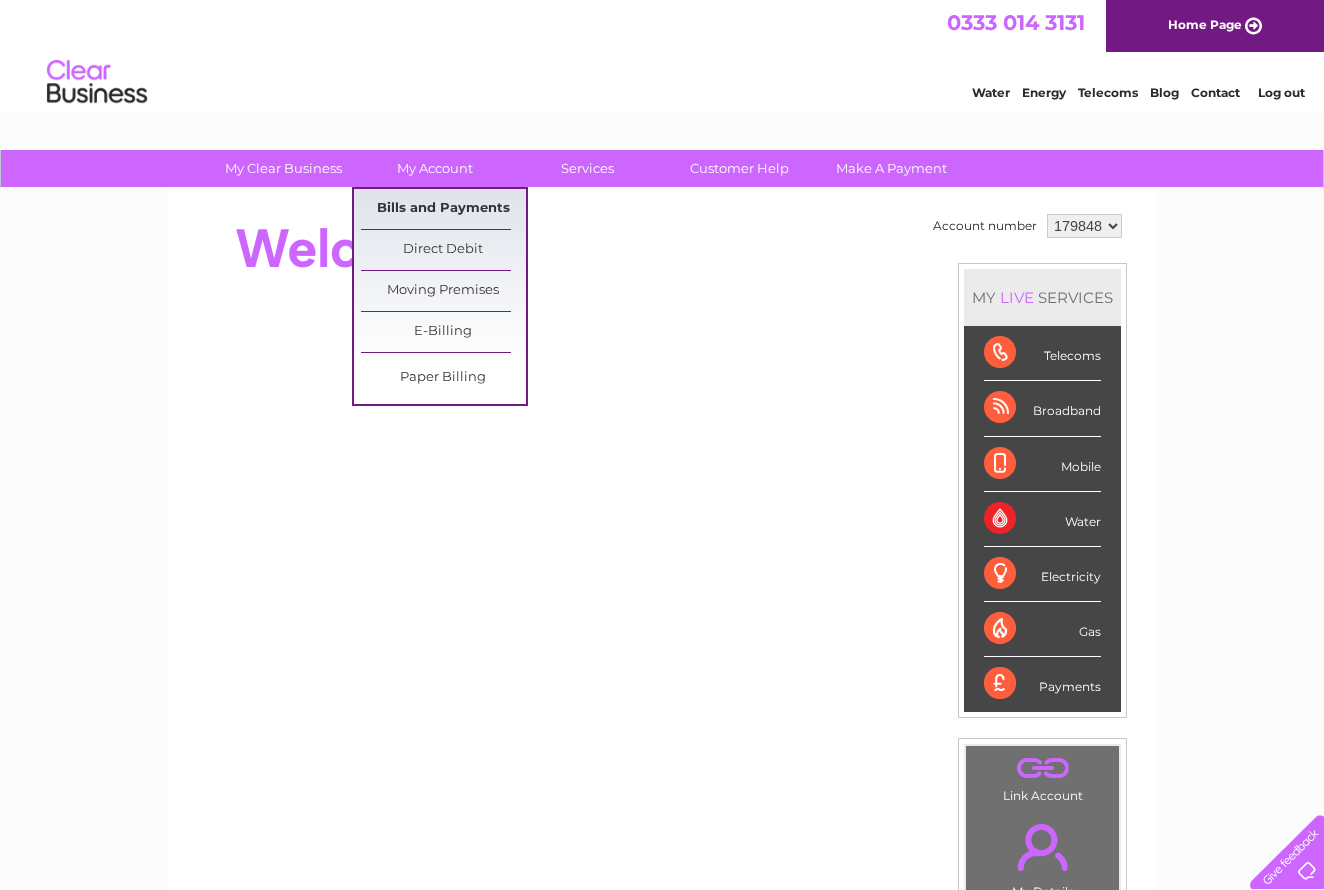 click on "Bills and Payments" at bounding box center [443, 209] 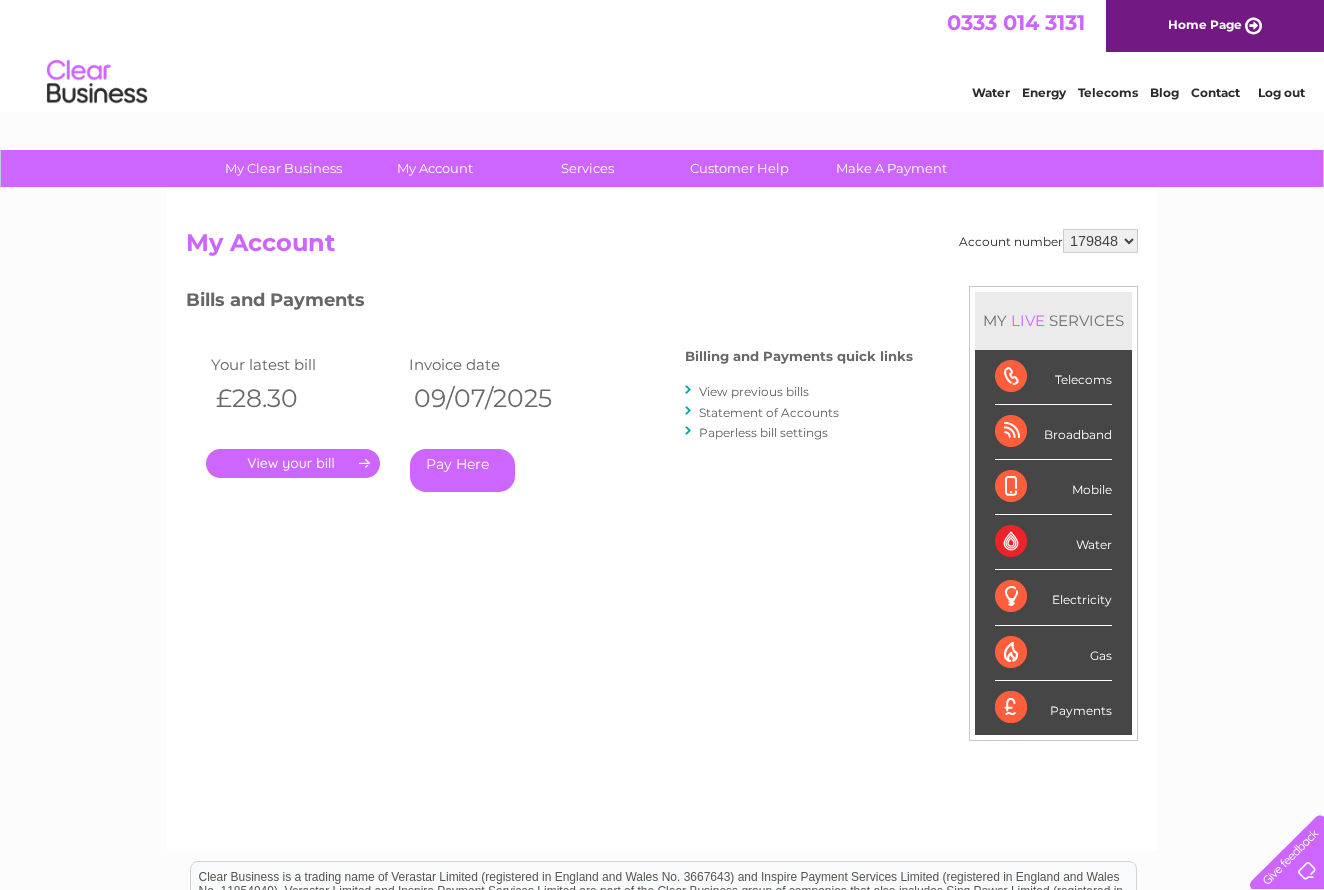 scroll, scrollTop: 0, scrollLeft: 0, axis: both 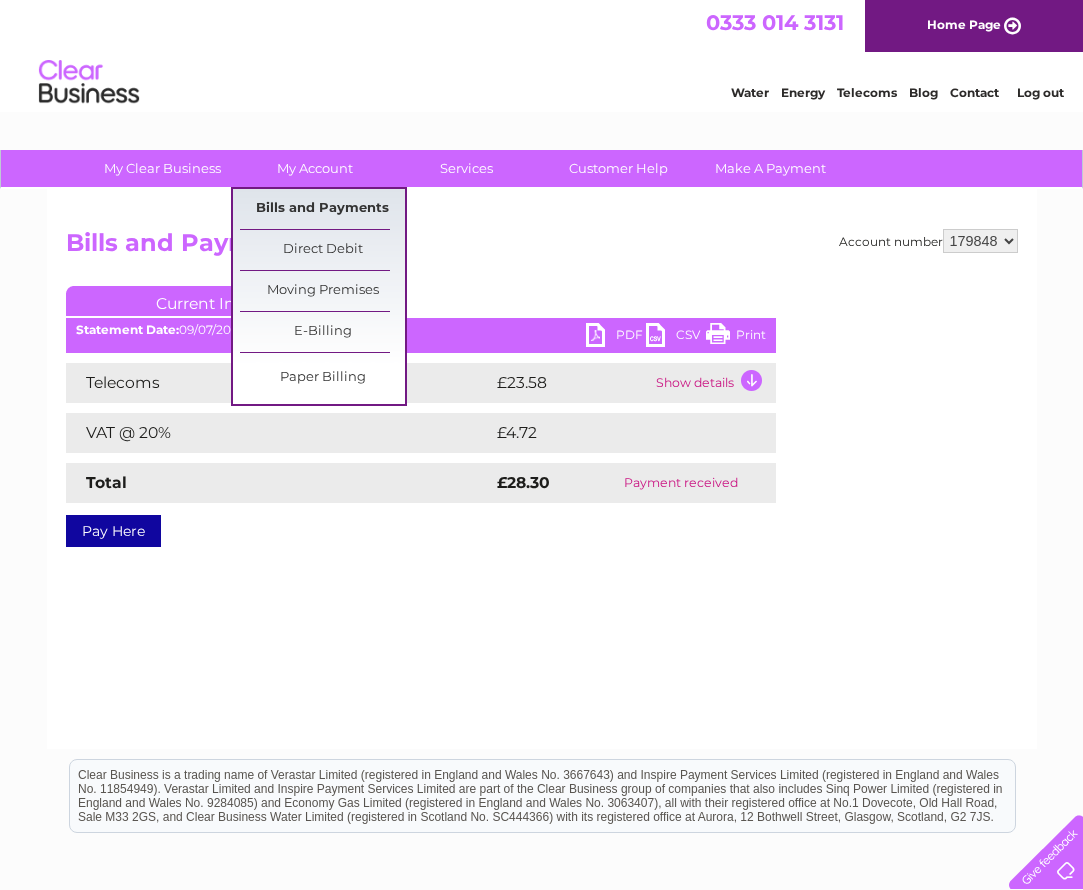 click on "Bills and Payments" at bounding box center (322, 209) 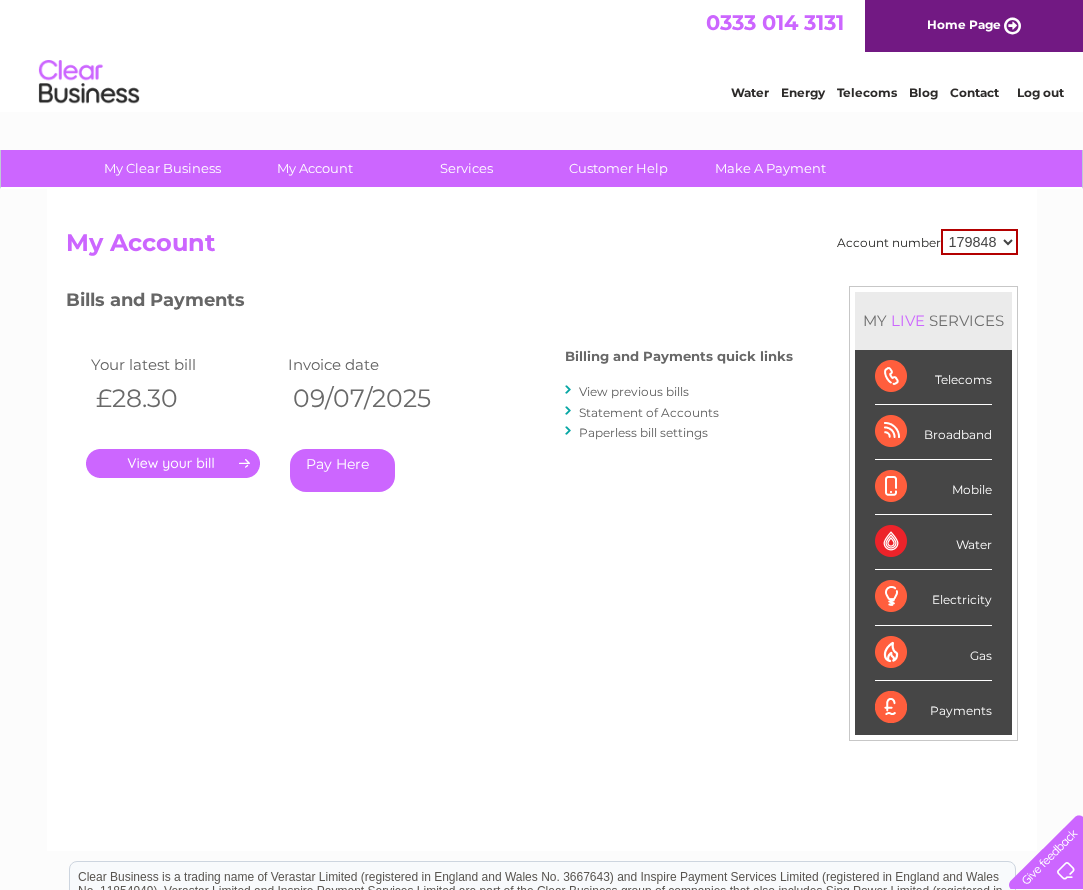 scroll, scrollTop: 0, scrollLeft: 0, axis: both 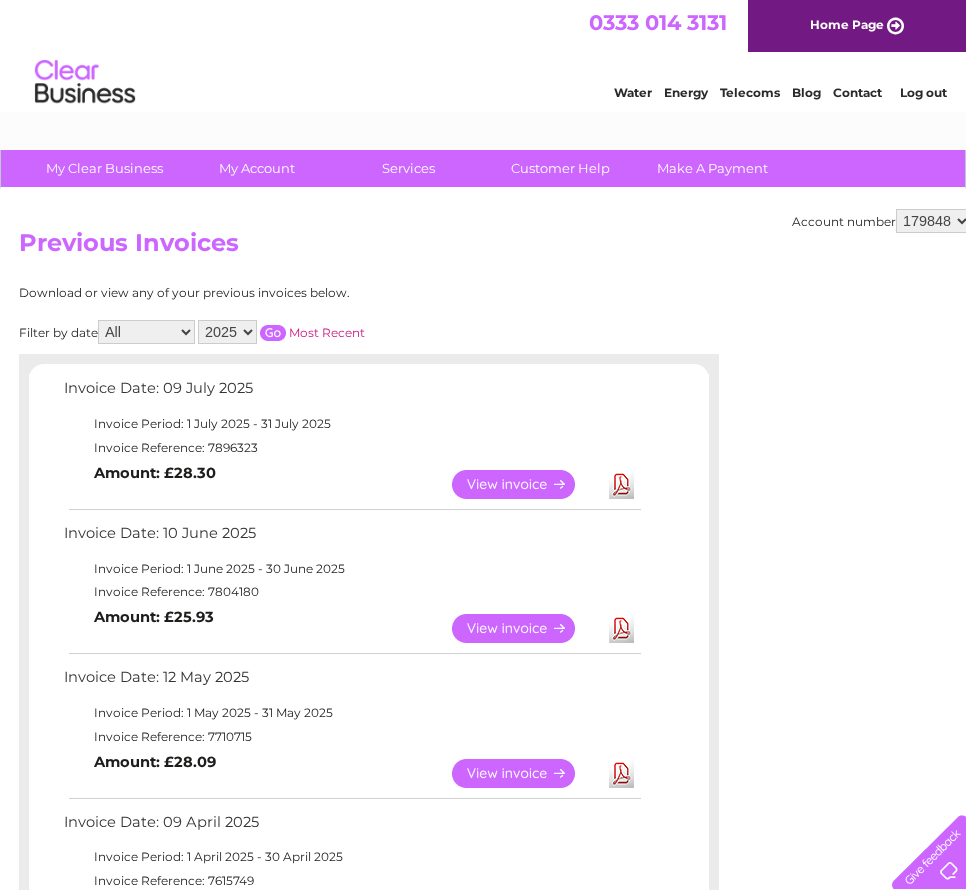 click on "View" at bounding box center [525, 628] 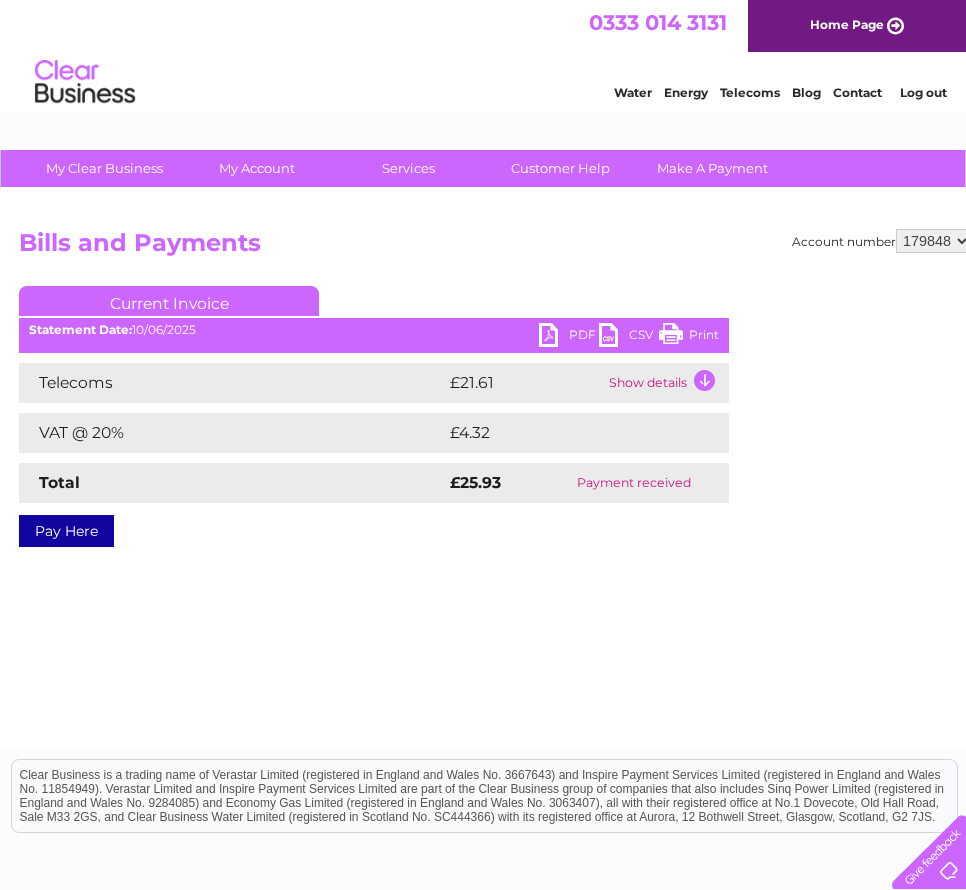 scroll, scrollTop: 0, scrollLeft: 0, axis: both 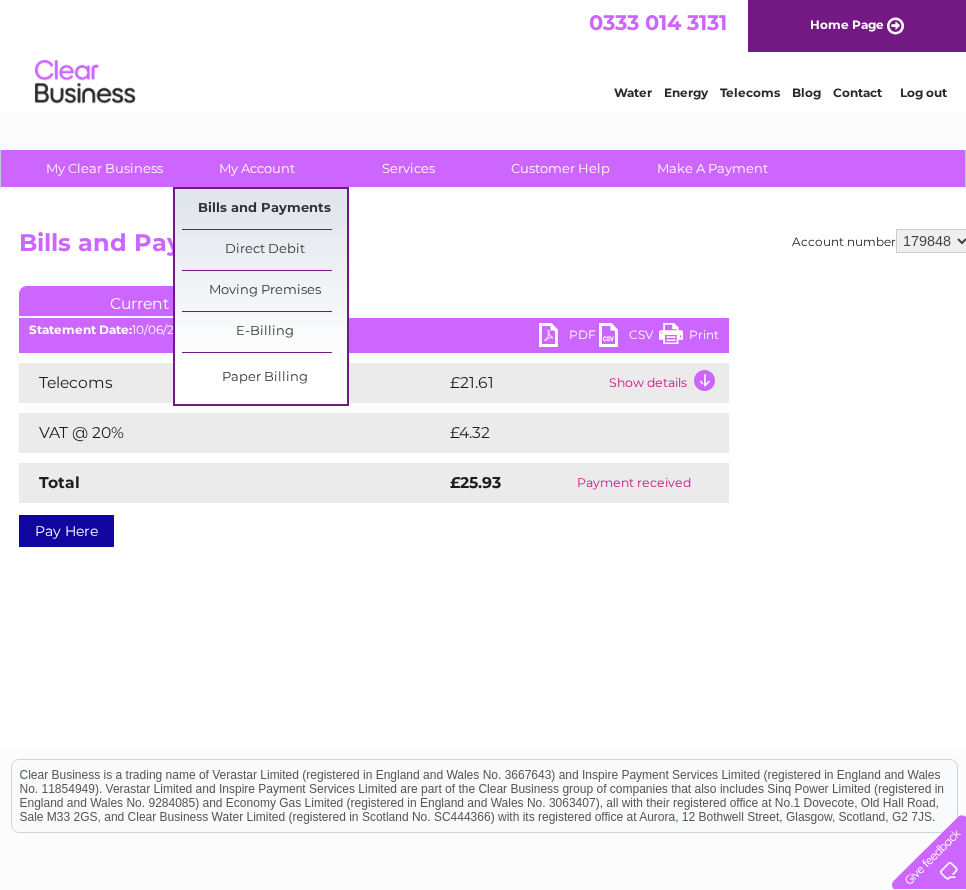 click on "Bills and Payments" at bounding box center (264, 209) 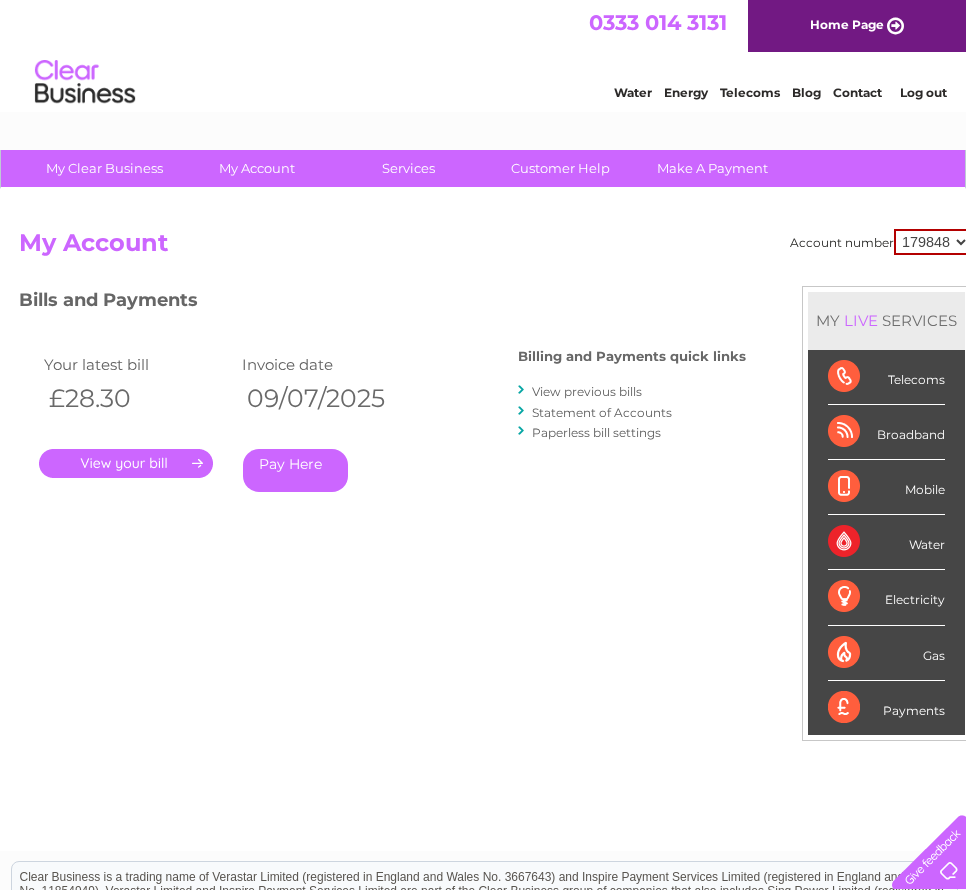 scroll, scrollTop: 0, scrollLeft: 0, axis: both 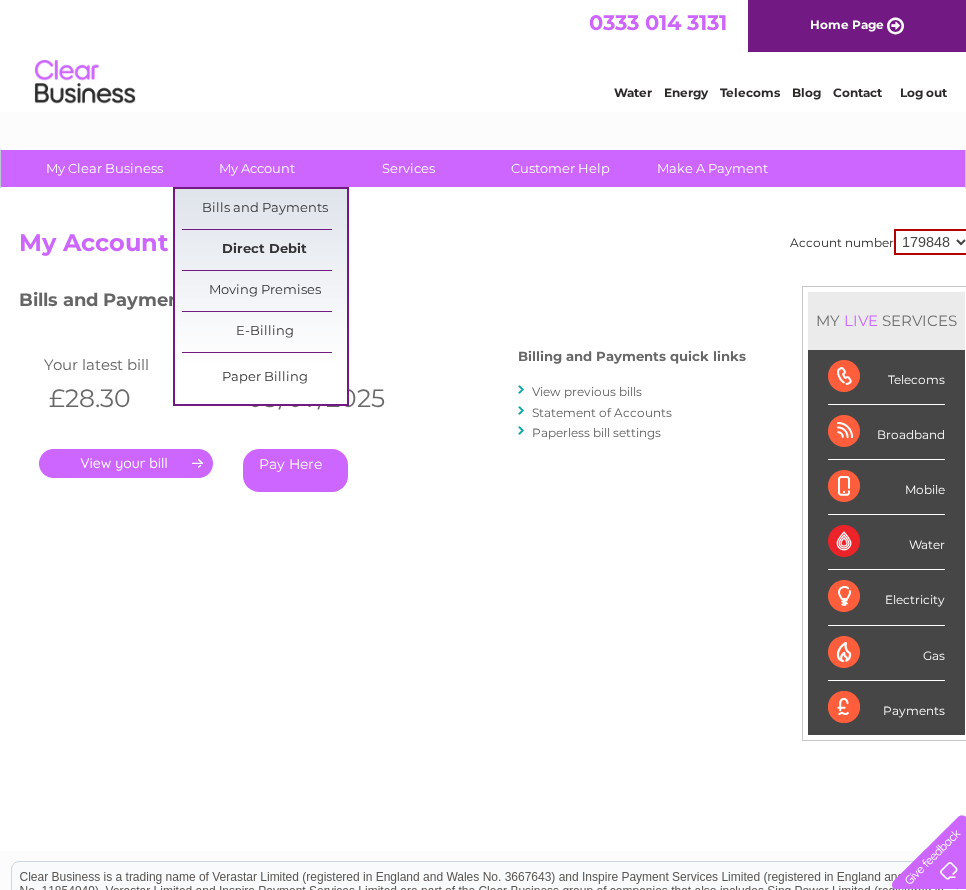 click on "Direct Debit" at bounding box center (264, 250) 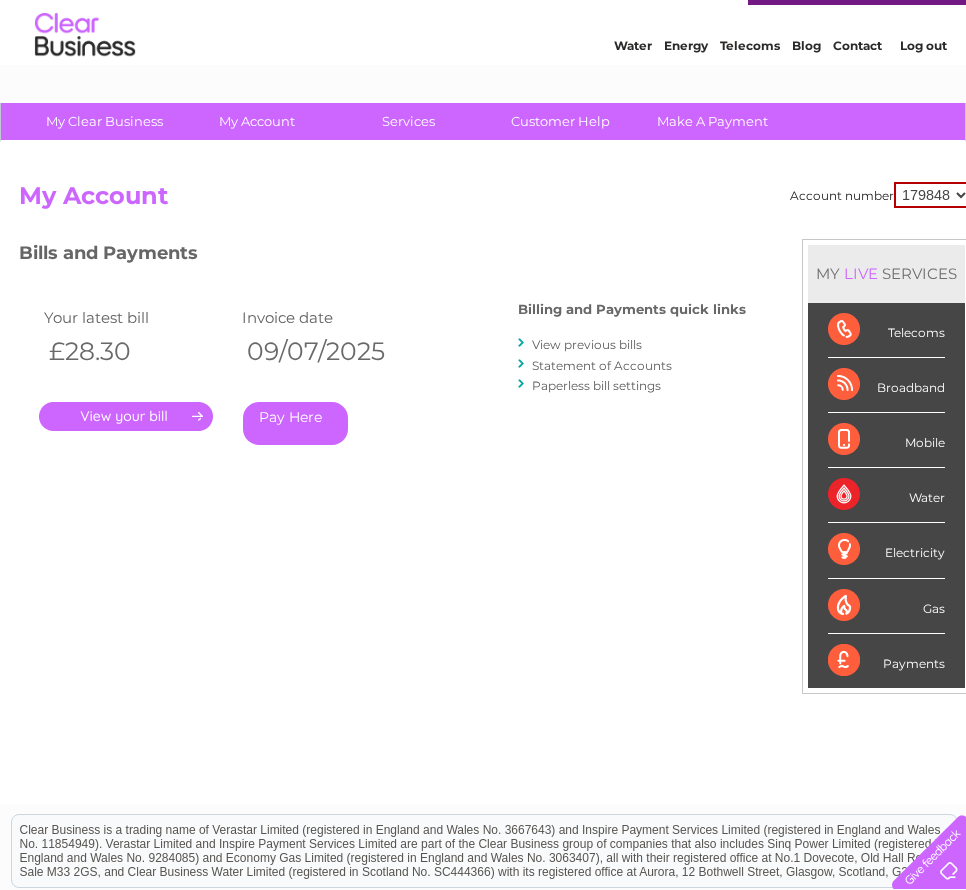 scroll, scrollTop: 0, scrollLeft: 0, axis: both 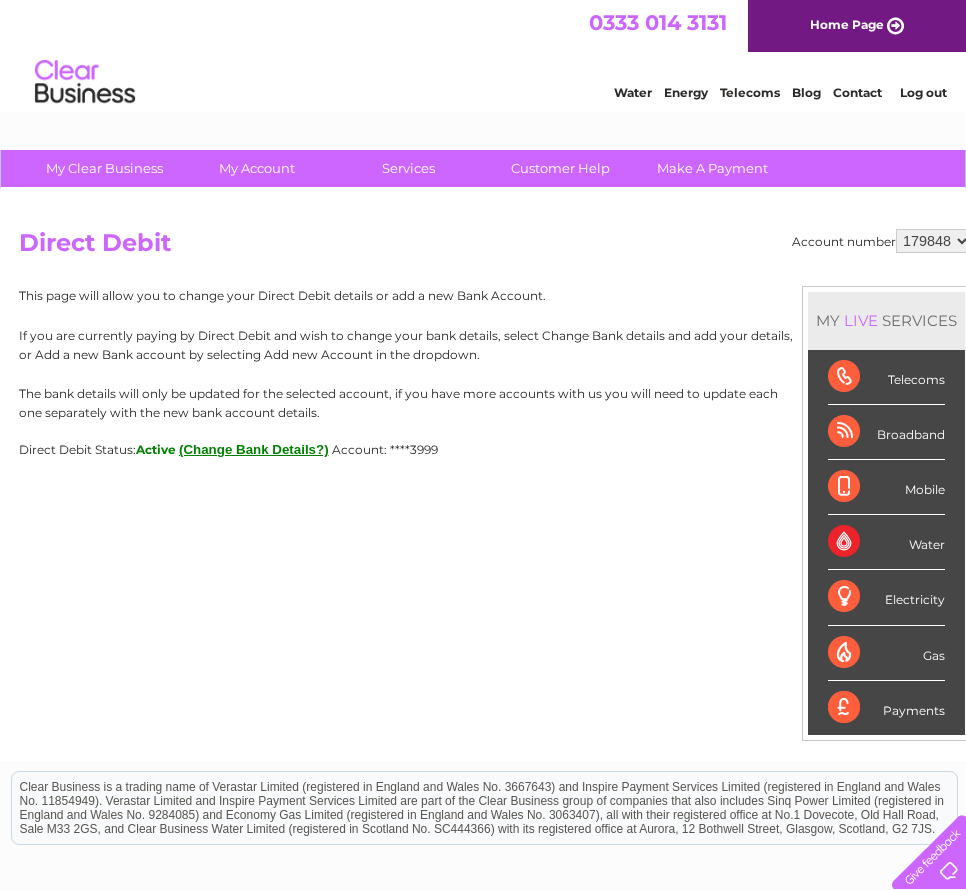 click on "(Change Bank Details?)" at bounding box center [254, 449] 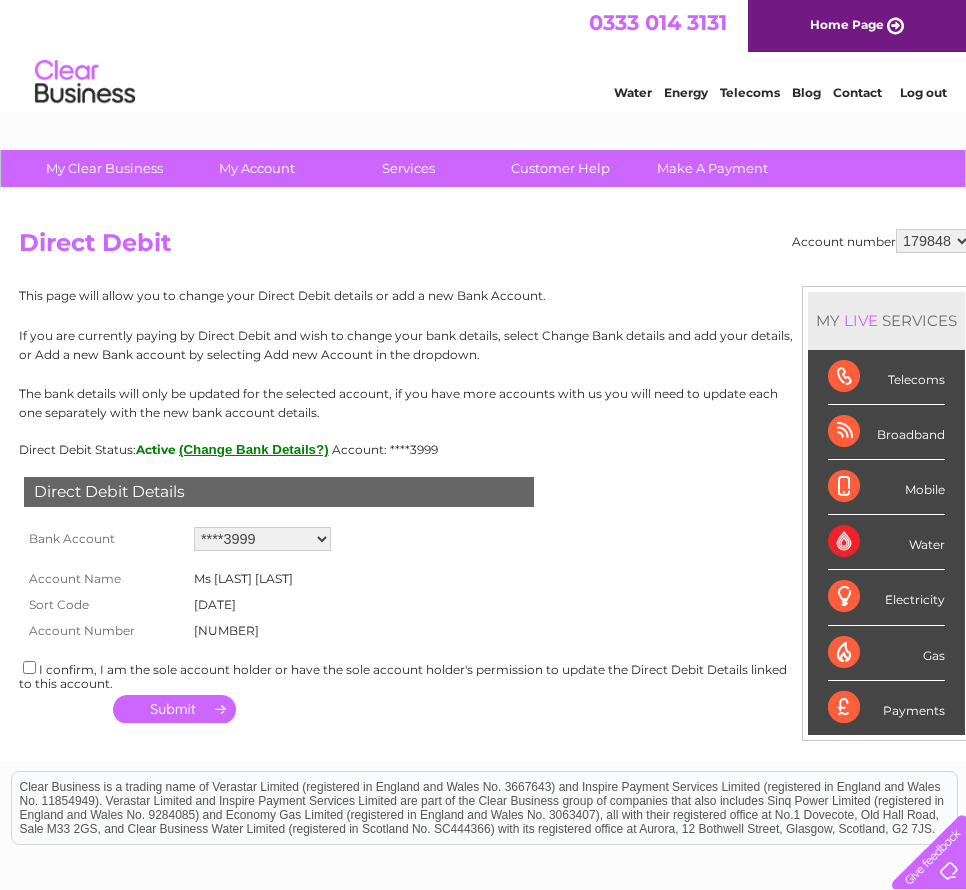 click on "Add new account
****3999
****3640
****1297
****3999" at bounding box center [262, 539] 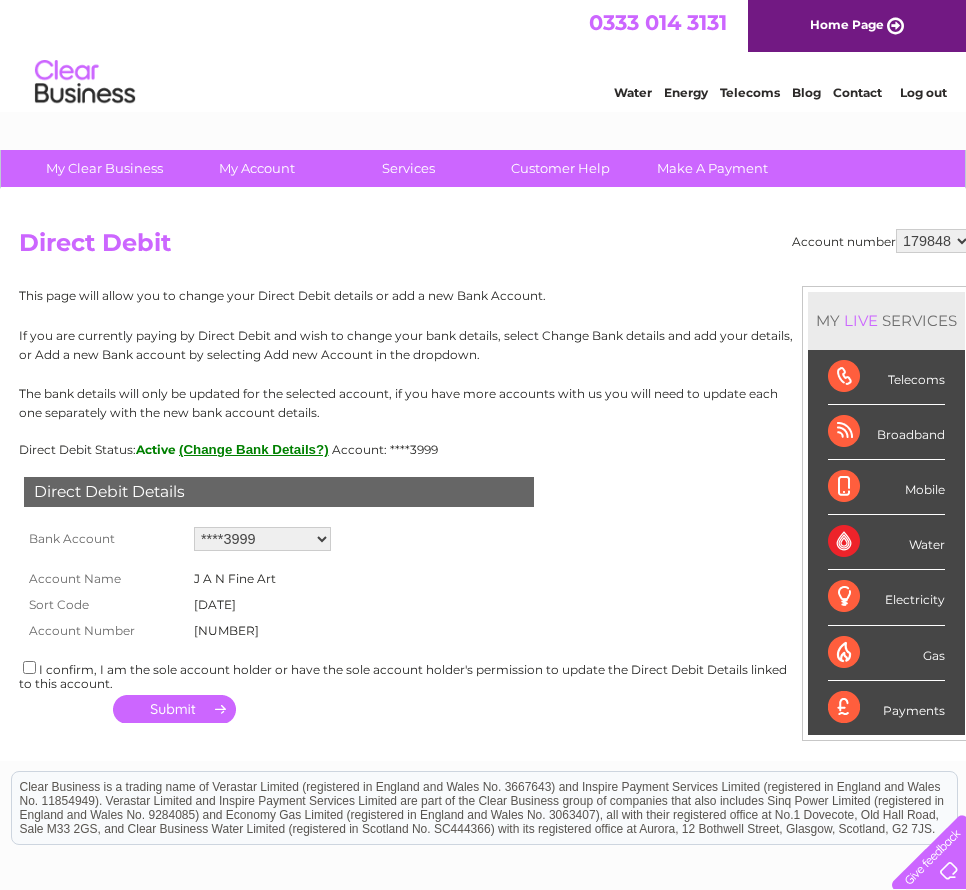 click on "Add new account
****3999
****3640
****1297
****3999" at bounding box center (262, 539) 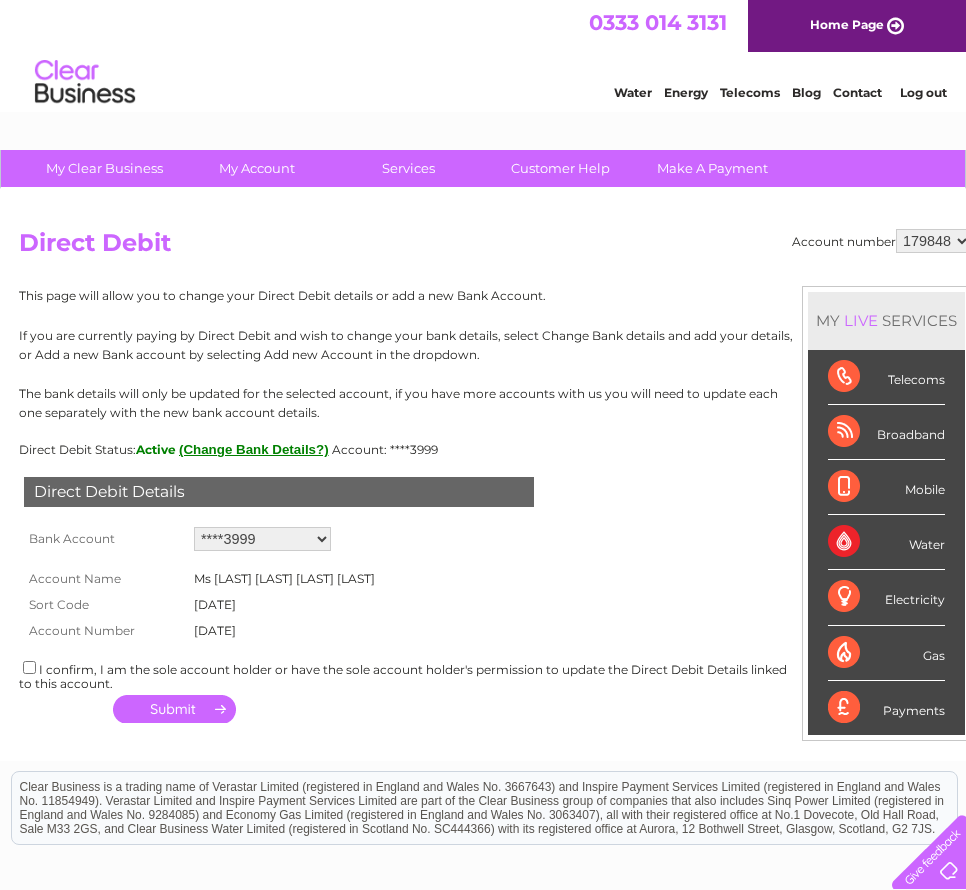 click on "Add new account
****3999
****3640
****1297
****3999" at bounding box center (262, 539) 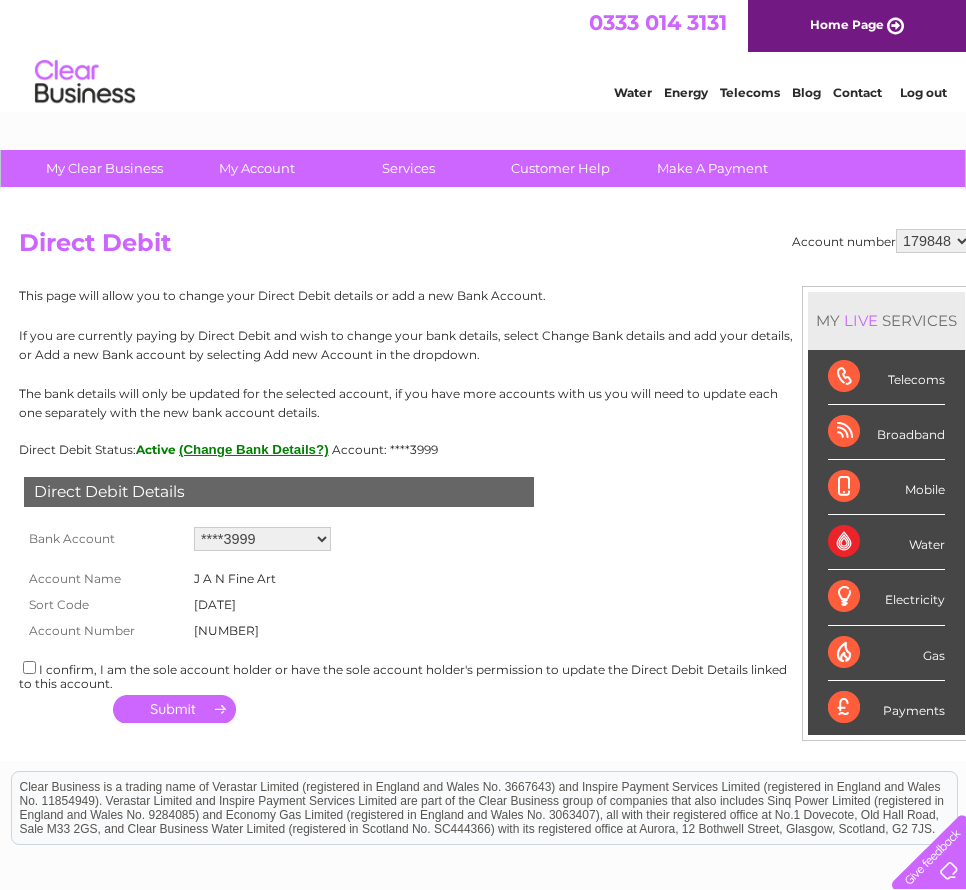 drag, startPoint x: 26, startPoint y: 670, endPoint x: 53, endPoint y: 684, distance: 30.413813 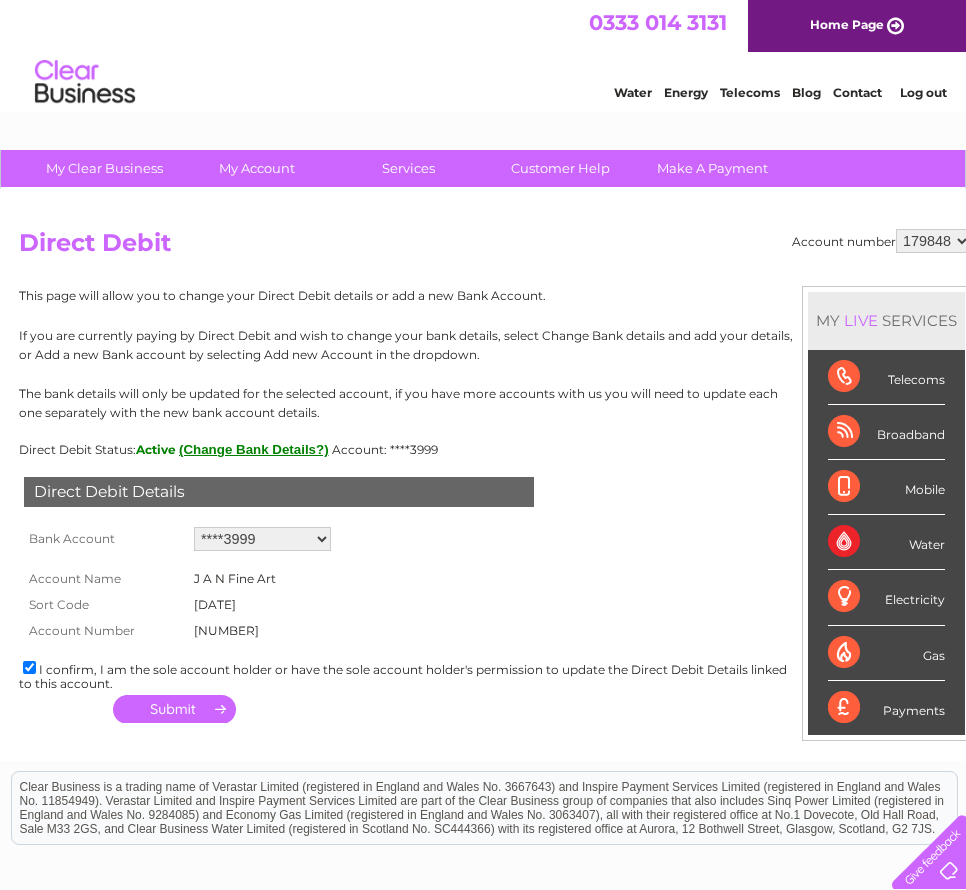 click at bounding box center [174, 709] 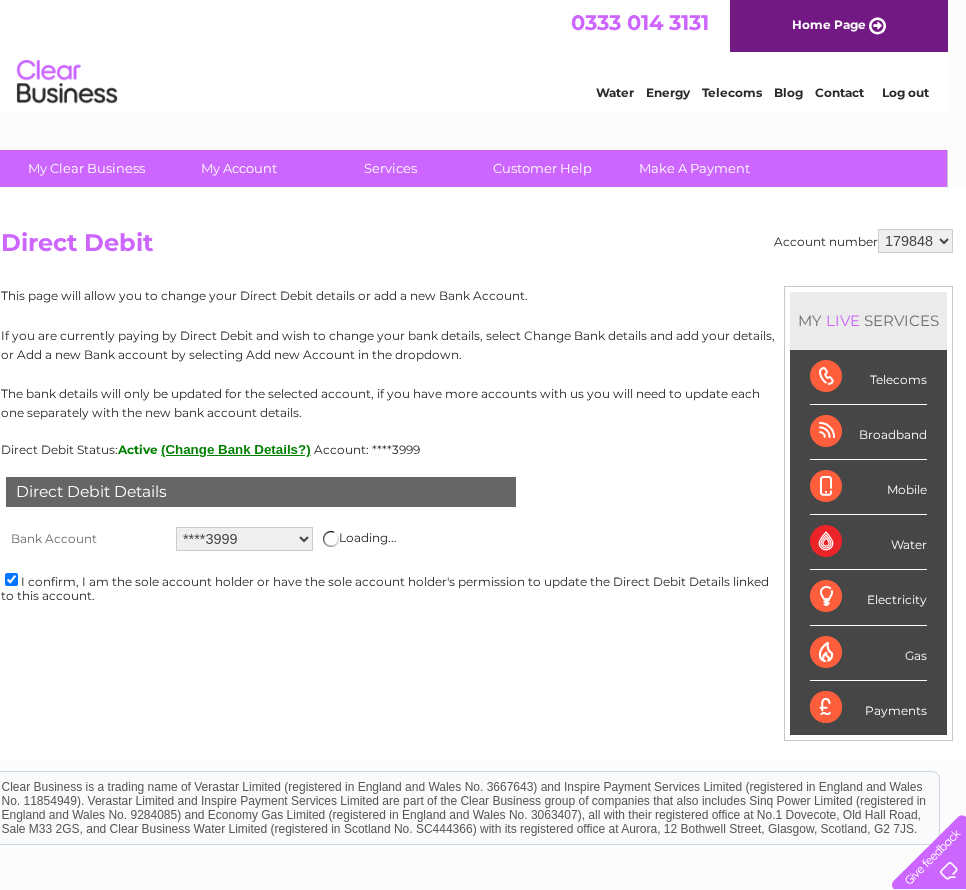 scroll, scrollTop: 0, scrollLeft: 24, axis: horizontal 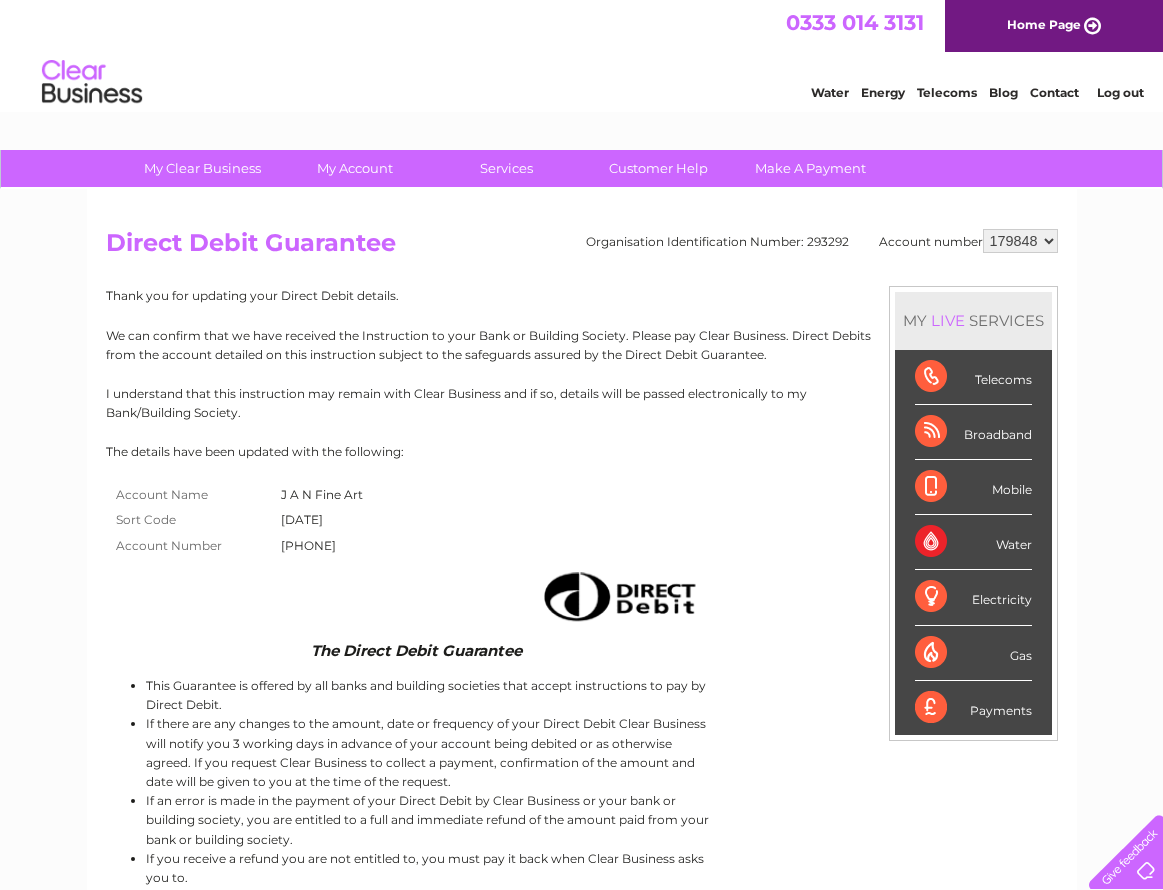 click on "179848
976806" at bounding box center (1020, 241) 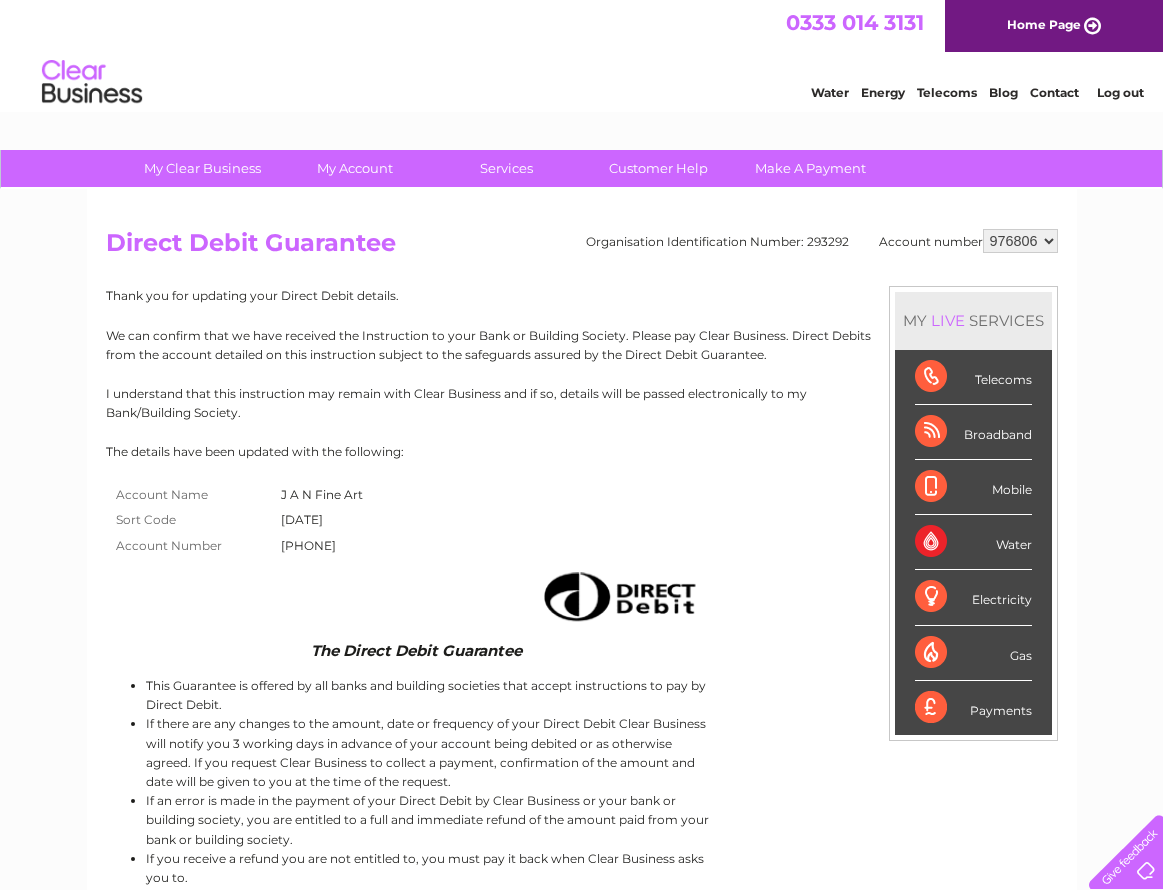 scroll, scrollTop: 10, scrollLeft: 0, axis: vertical 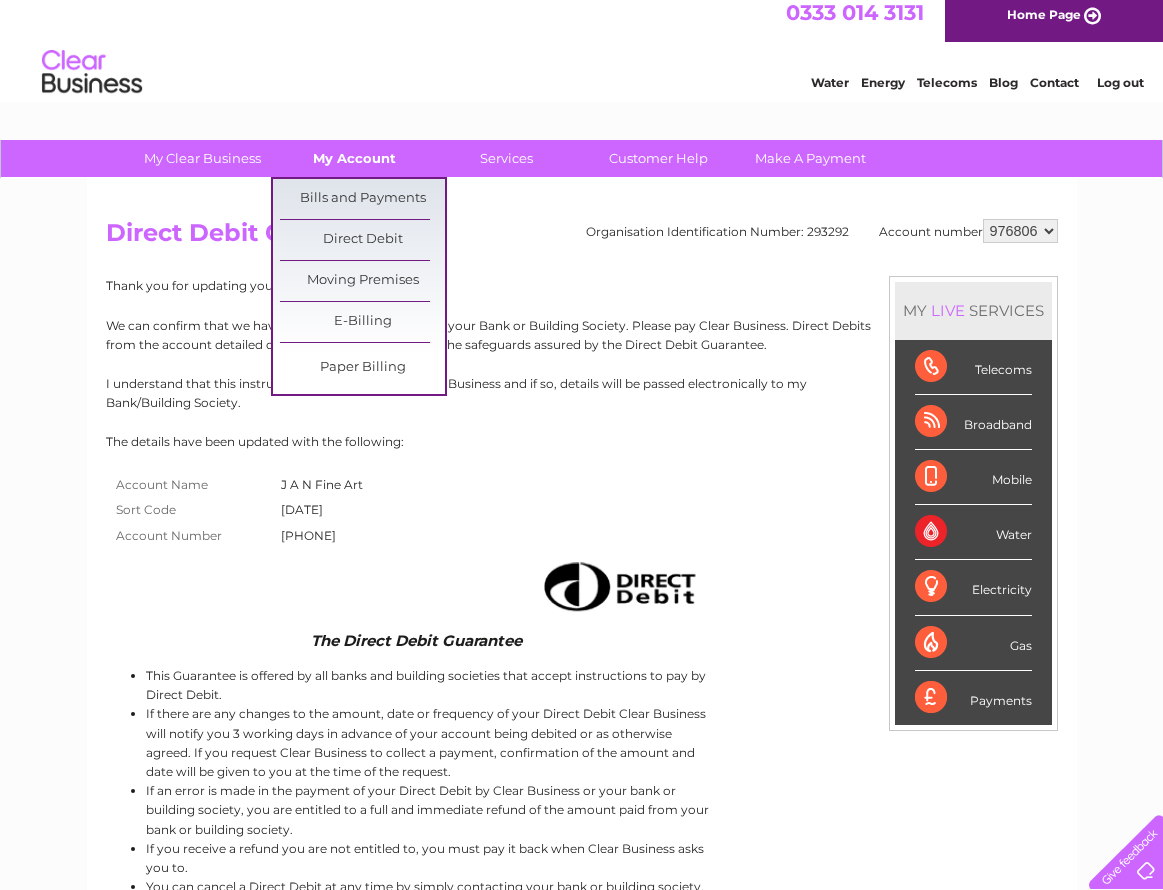 click on "My Account" at bounding box center [354, 158] 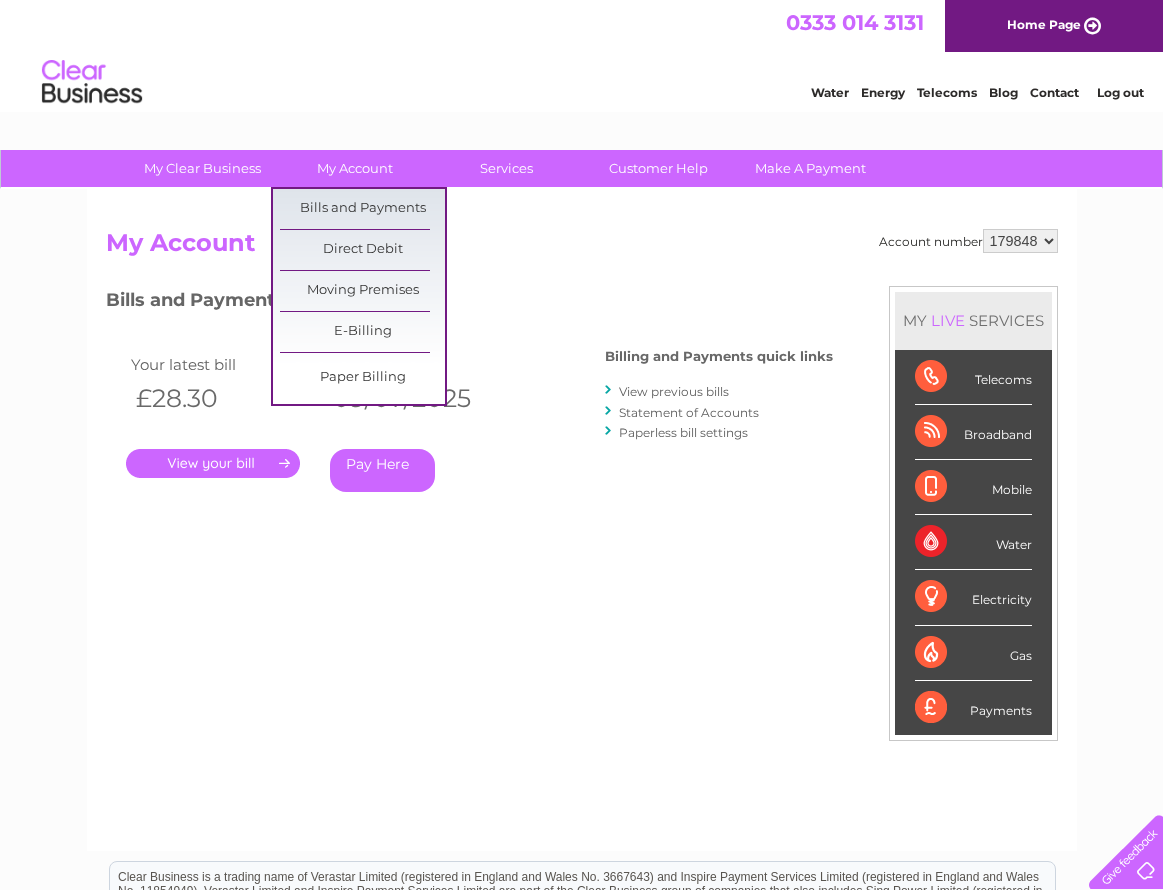 scroll, scrollTop: 0, scrollLeft: 0, axis: both 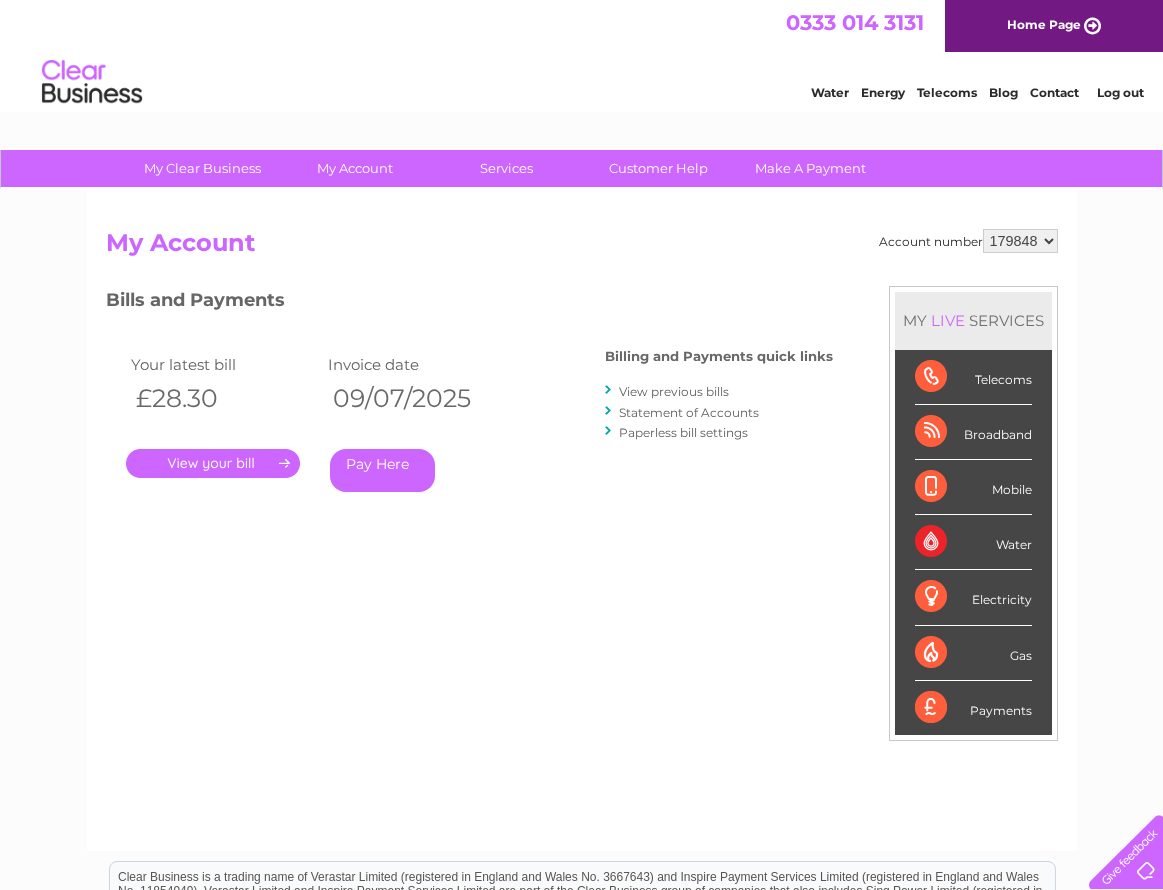 click on "179848
976806" at bounding box center (1020, 241) 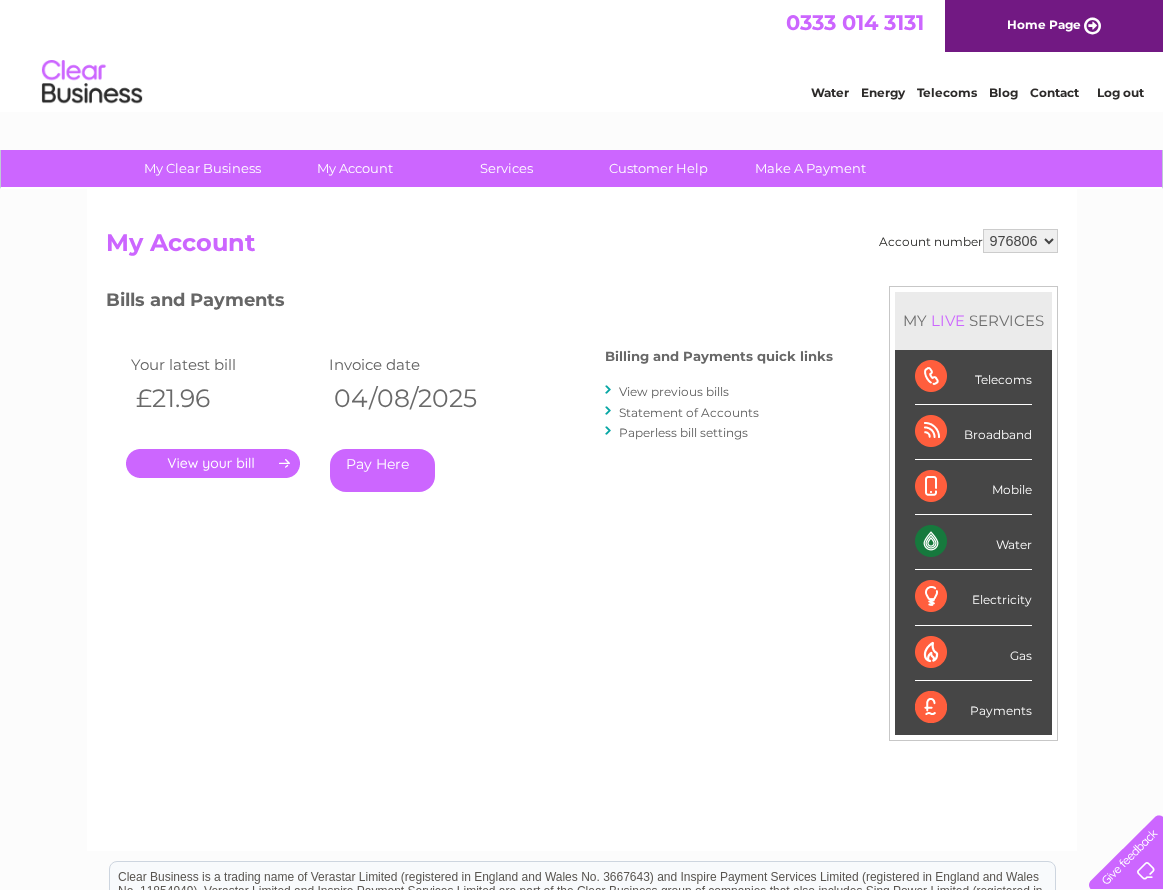 scroll, scrollTop: 0, scrollLeft: 0, axis: both 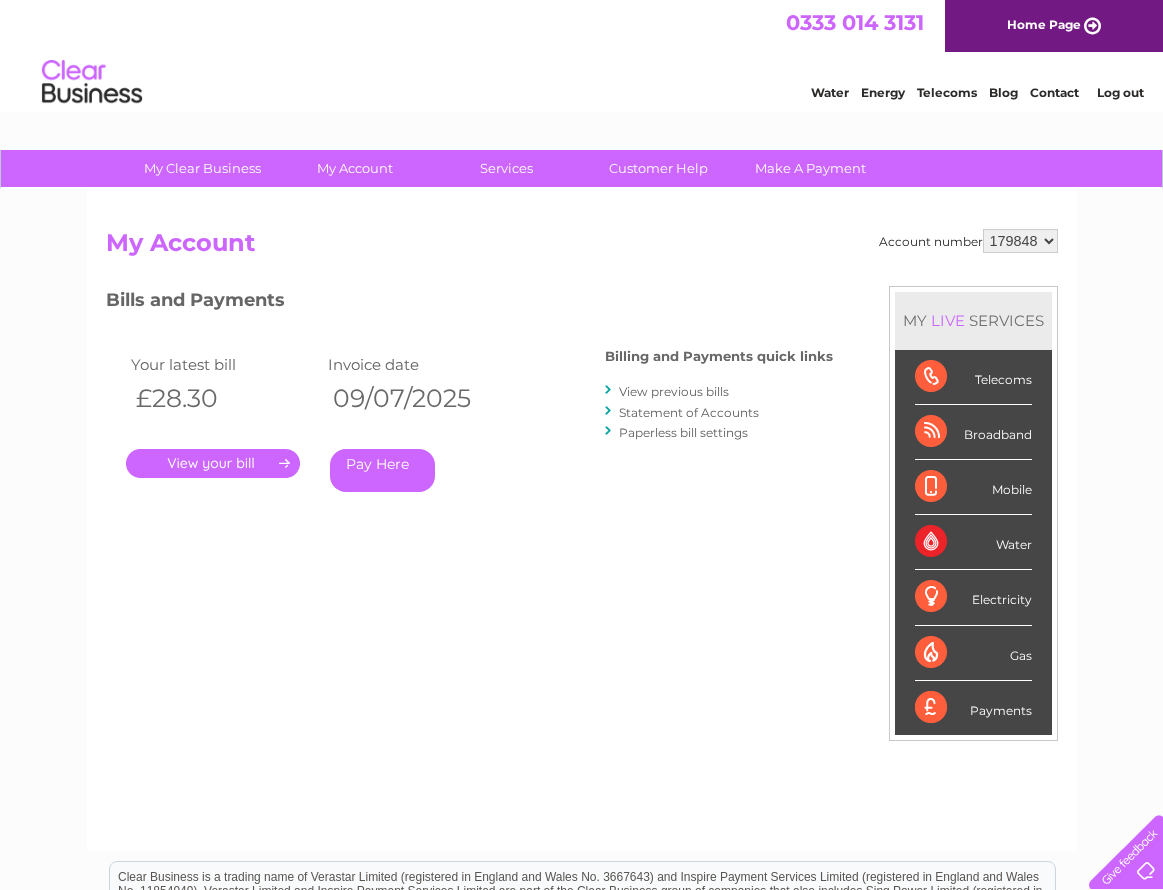 click on "View previous bills" at bounding box center [674, 391] 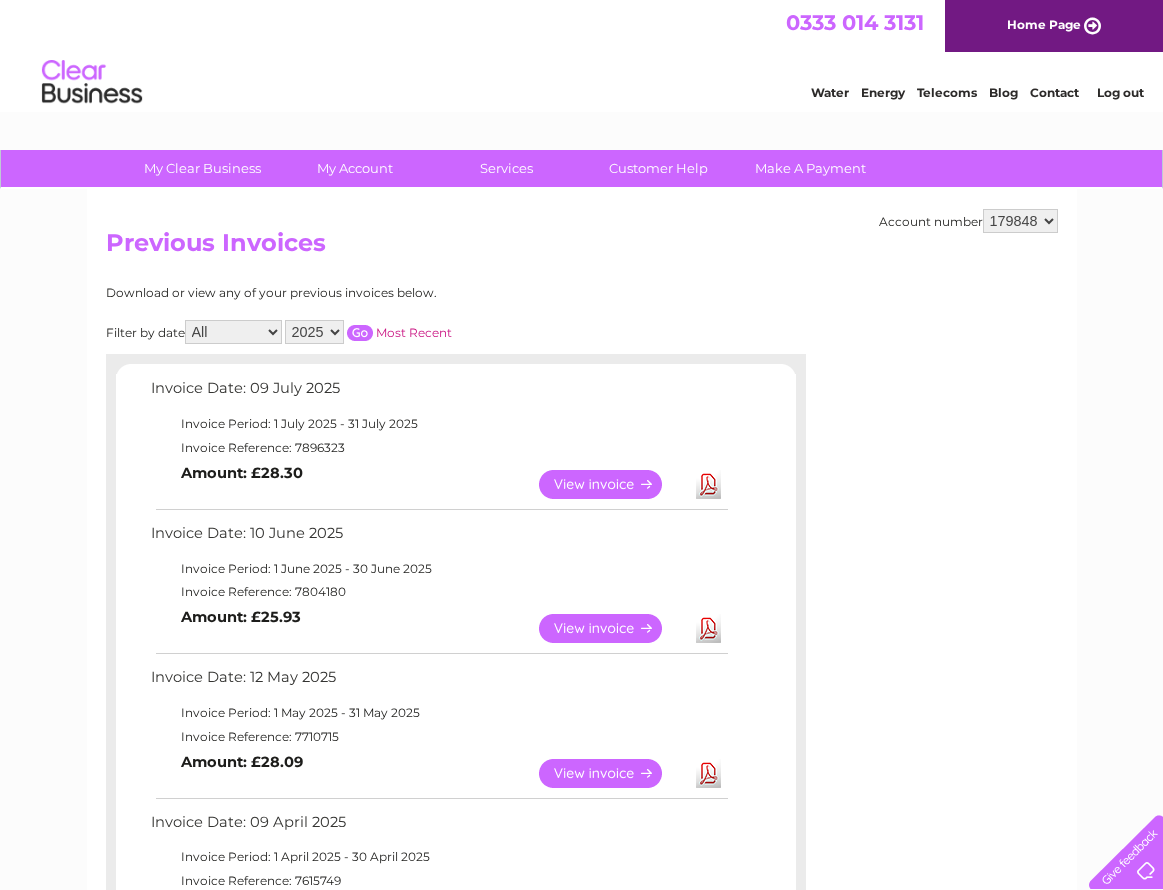 scroll, scrollTop: 0, scrollLeft: 0, axis: both 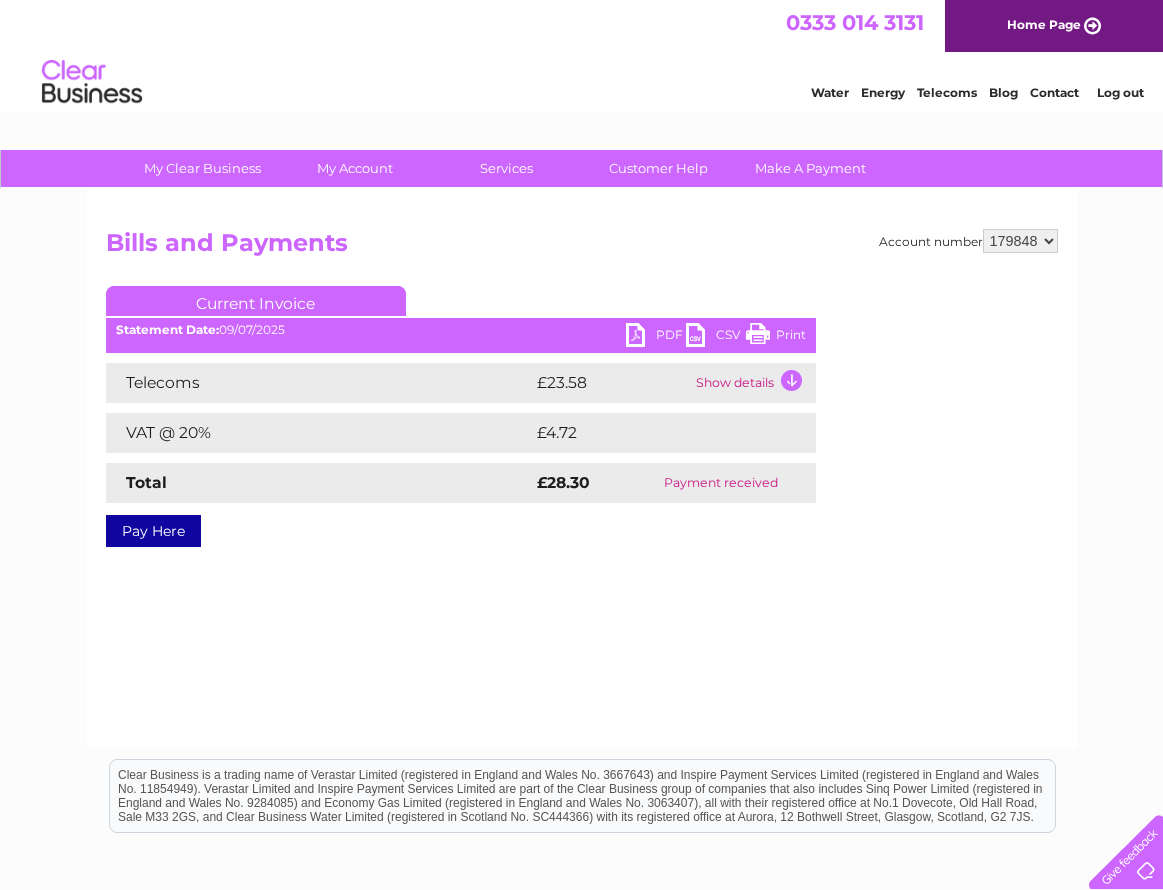 click on "PDF
CSV
Print
Statement Date:  [DATE]" at bounding box center (461, 338) 